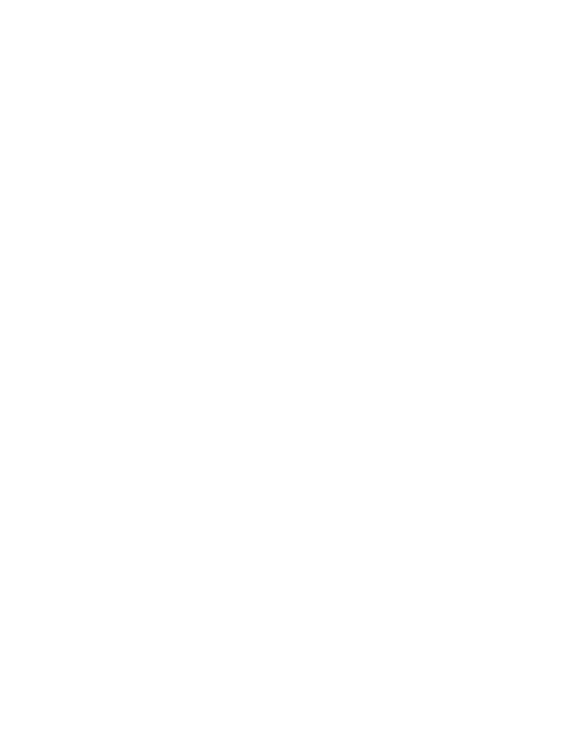 scroll, scrollTop: 0, scrollLeft: 0, axis: both 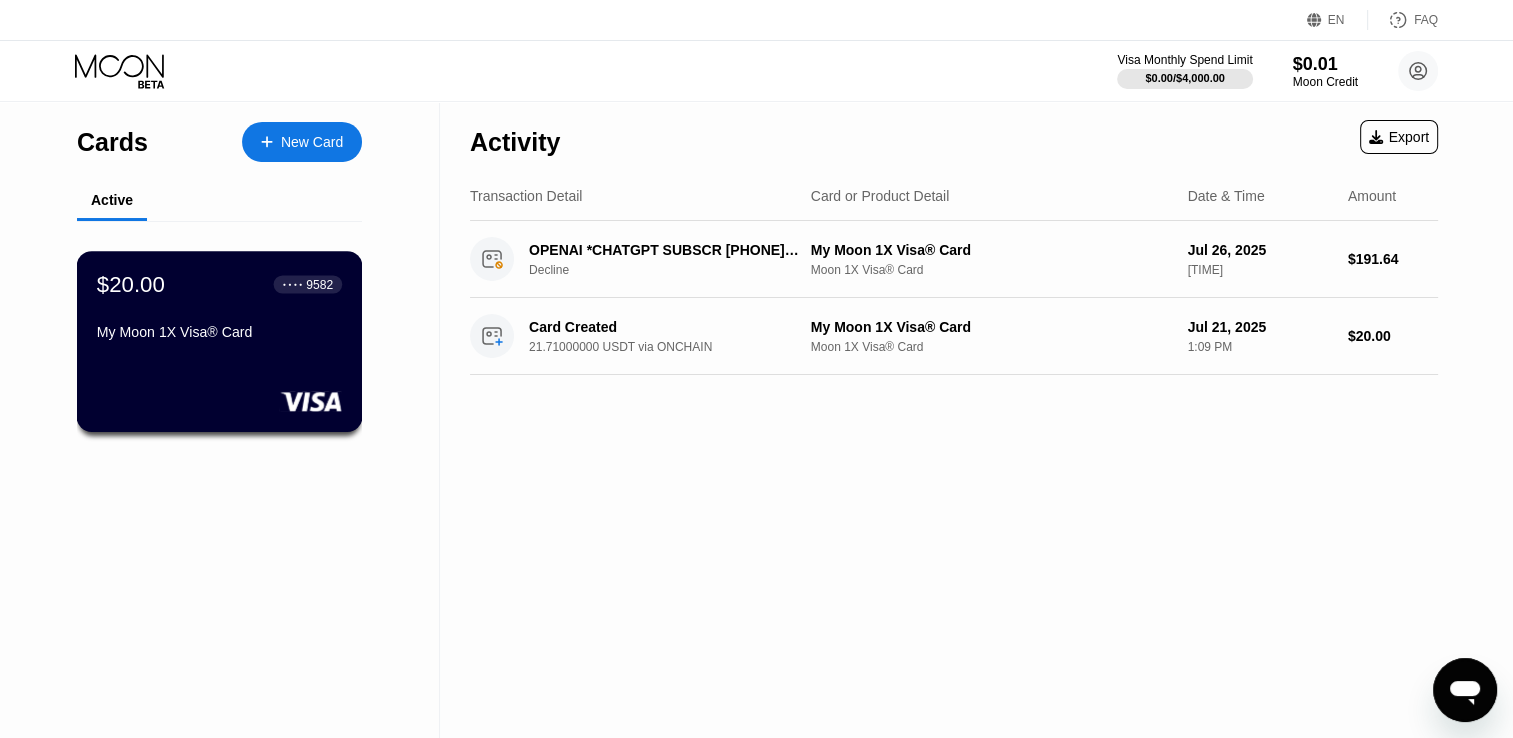 click on "● ● ● ● 9582" at bounding box center [308, 284] 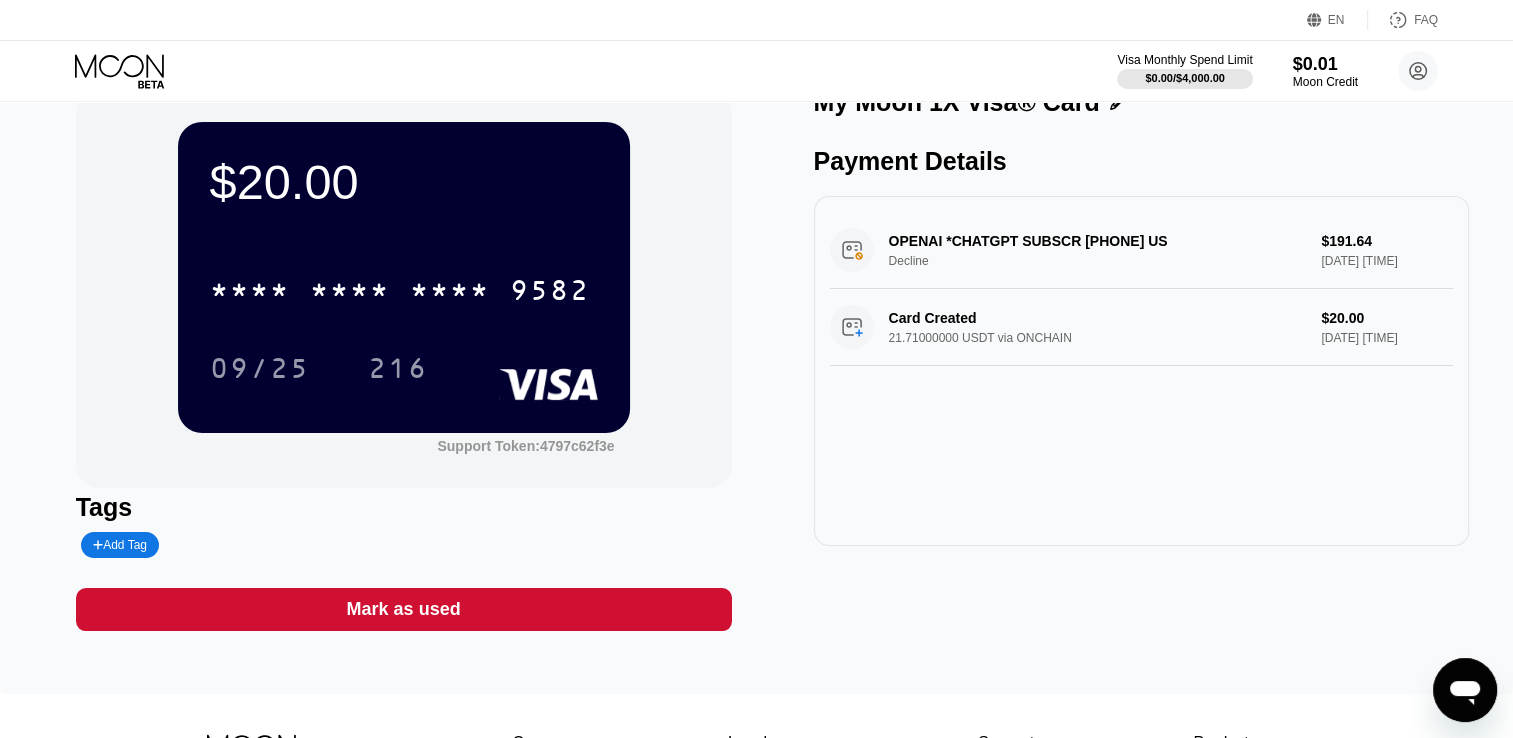 scroll, scrollTop: 0, scrollLeft: 0, axis: both 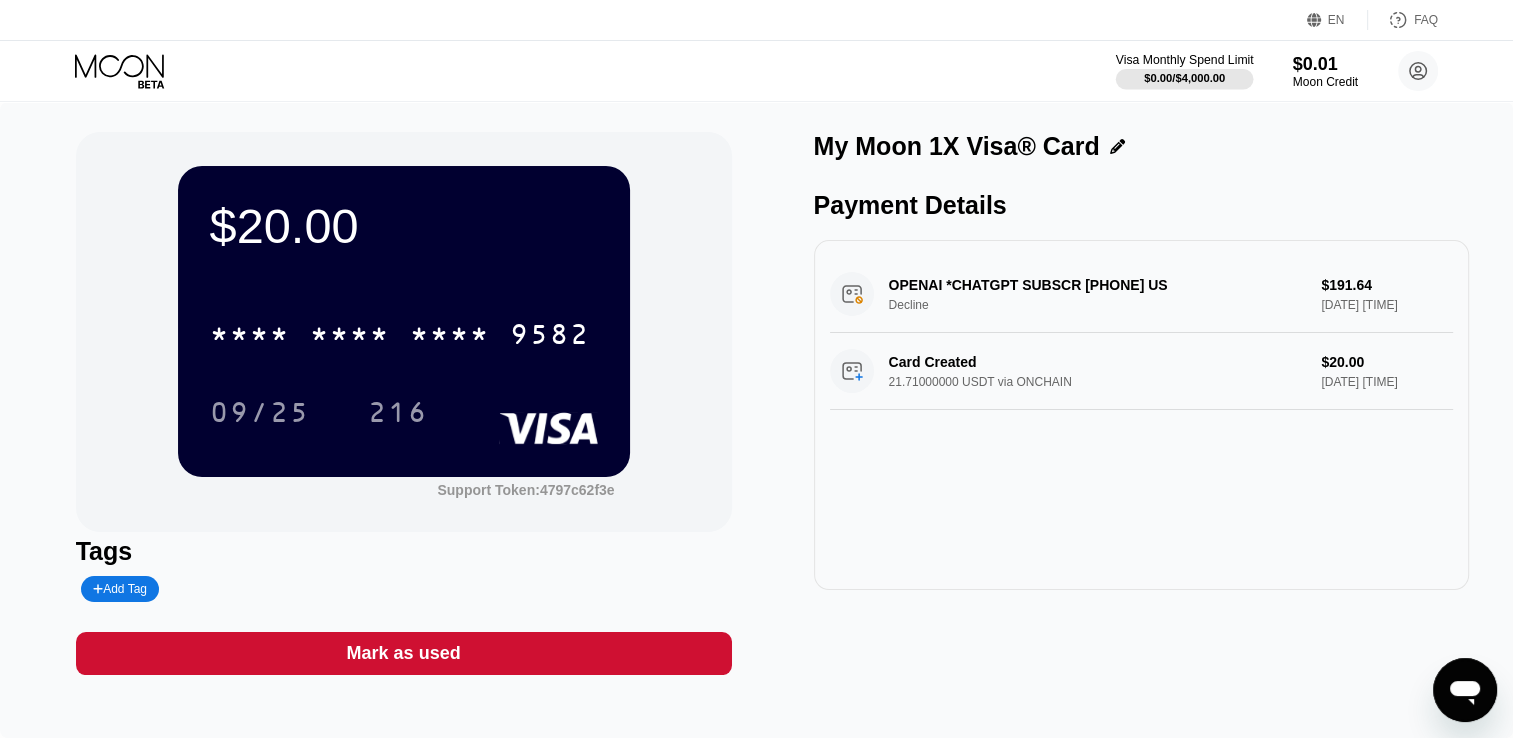 click on "$0.00 / $4,000.00" at bounding box center (1184, 78) 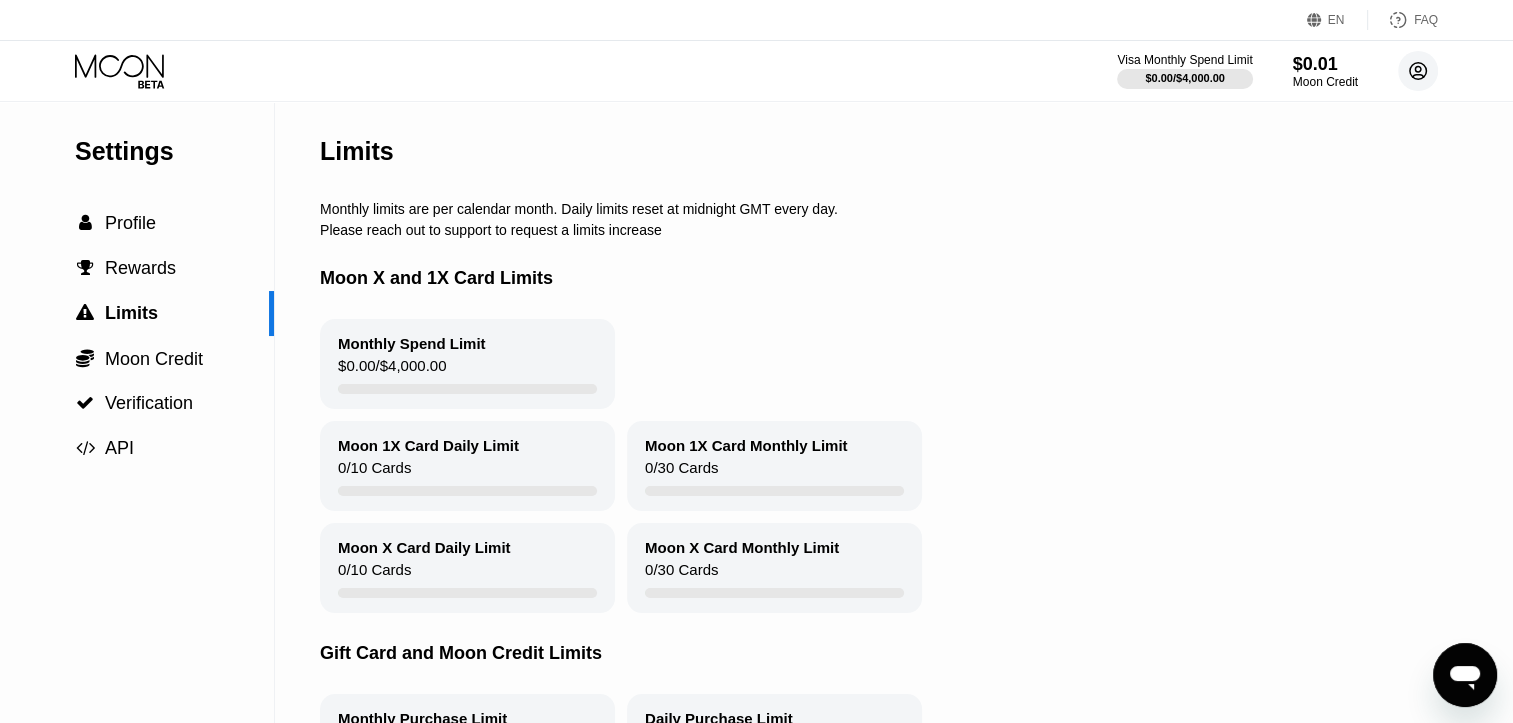 click 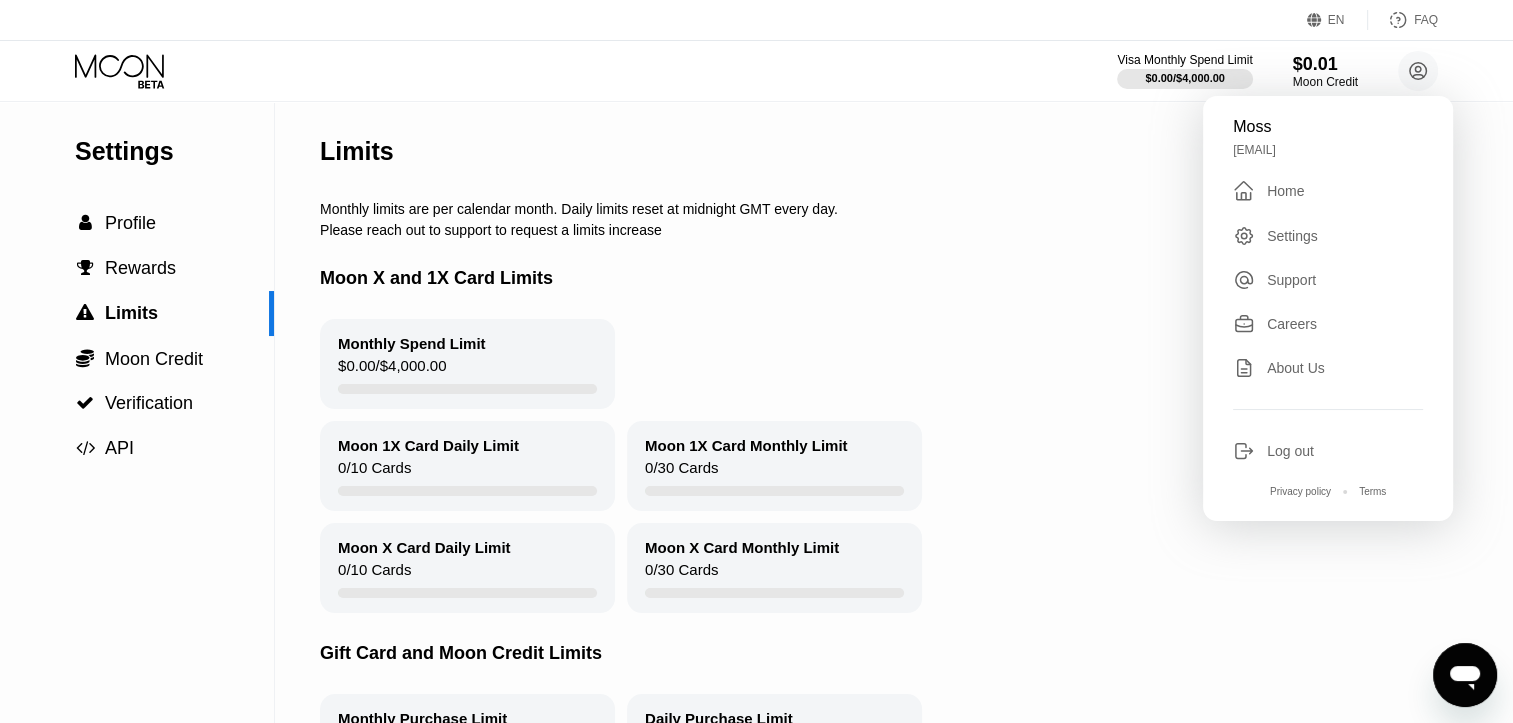 click on "EN Language Select an item Save FAQ Visa Monthly Spend Limit $0.00 / $4,000.00 $0.01 Moon Credit Moss futurelookings@gmail.com  Home Settings Support Careers About Us Log out Privacy policy Terms" at bounding box center (756, 51) 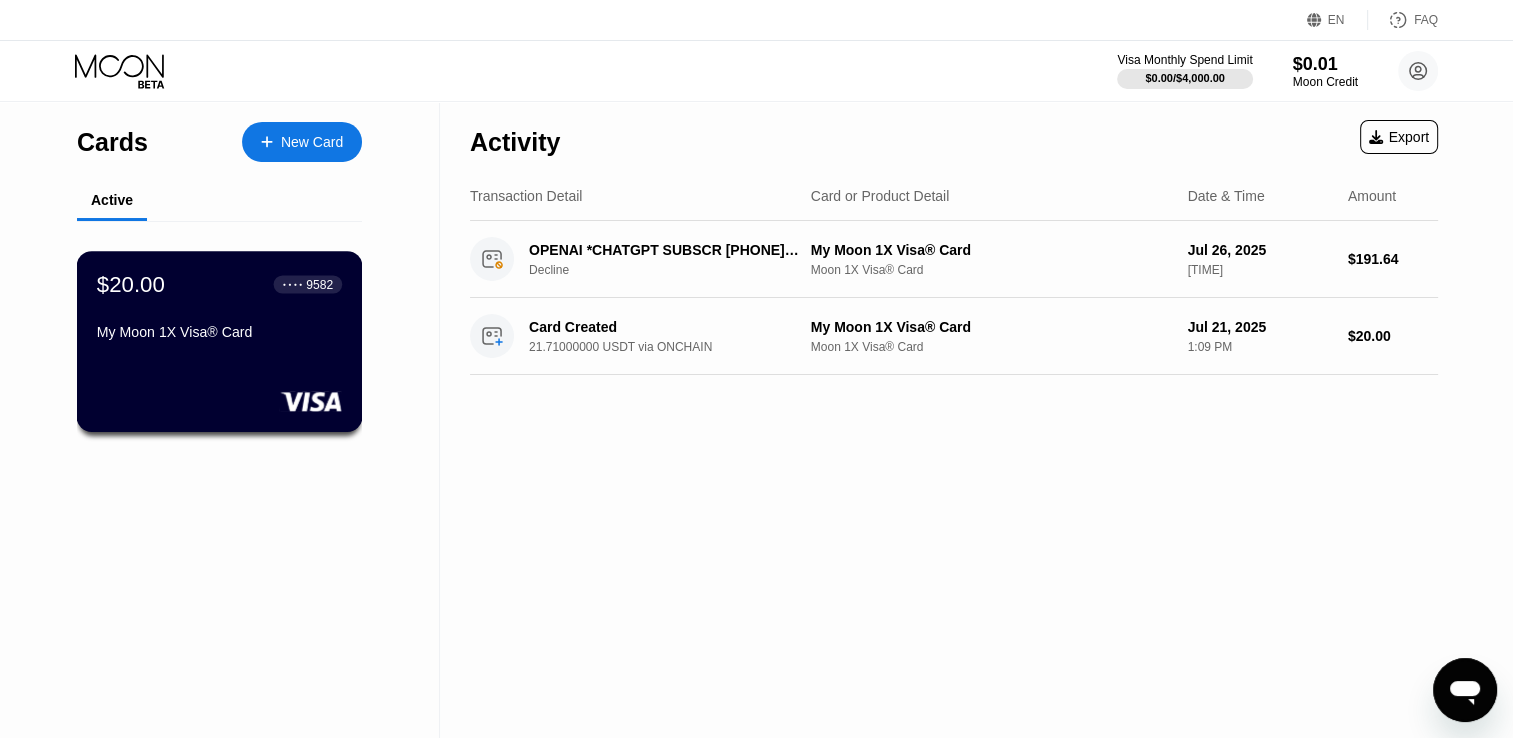 click on "$20.00 ● ● ● ● 9582" at bounding box center [219, 284] 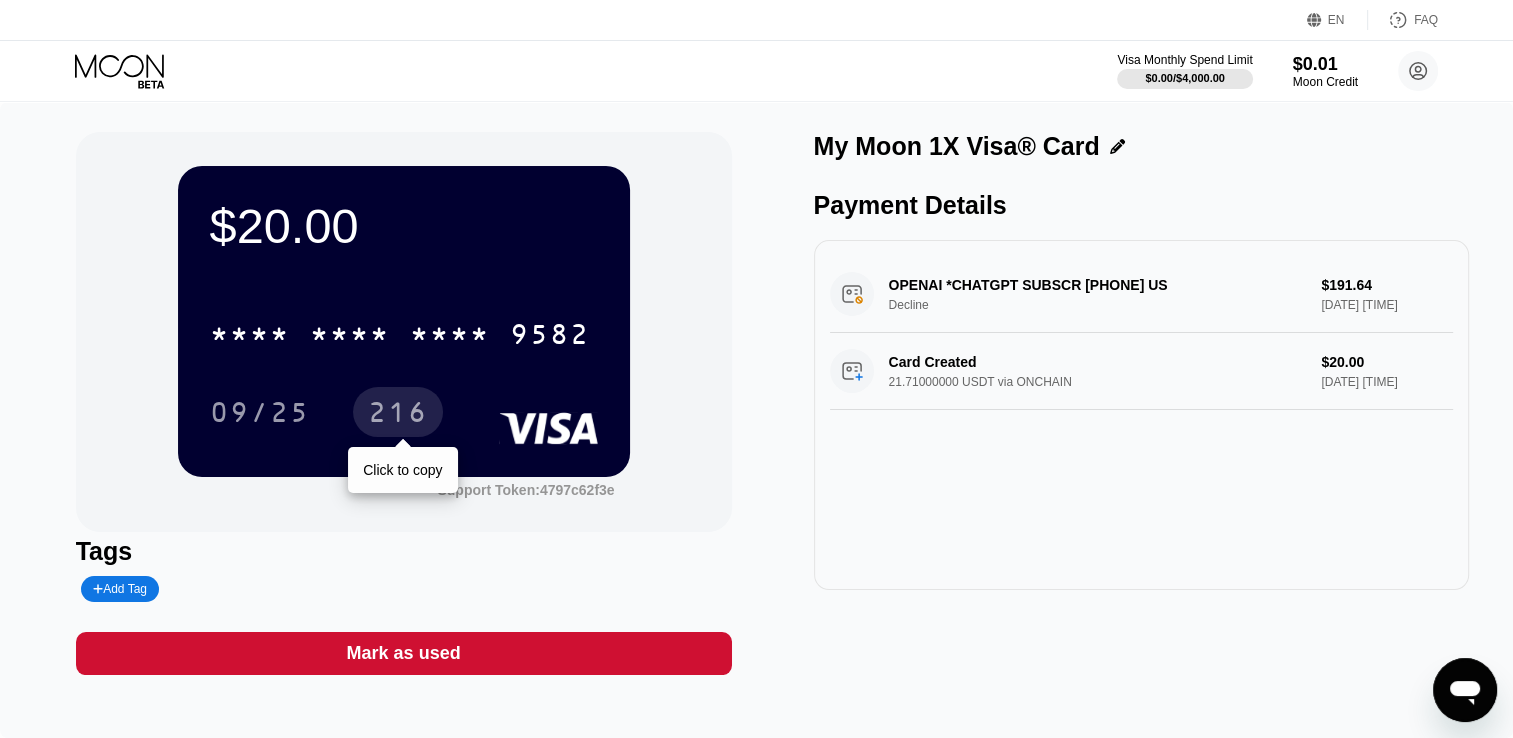 click on "216" at bounding box center (398, 412) 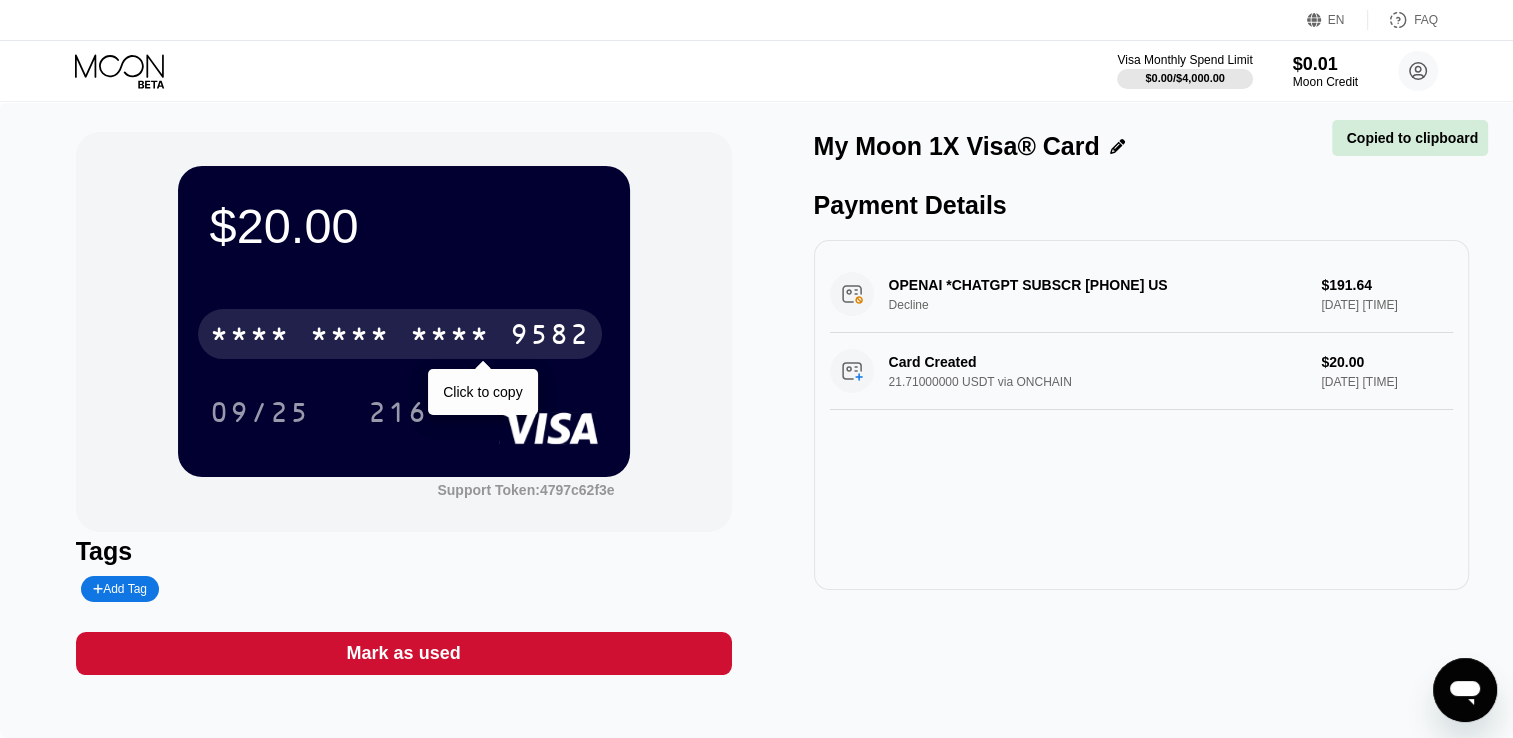 click on "* * * * * * * * * * * * 9582" at bounding box center (400, 334) 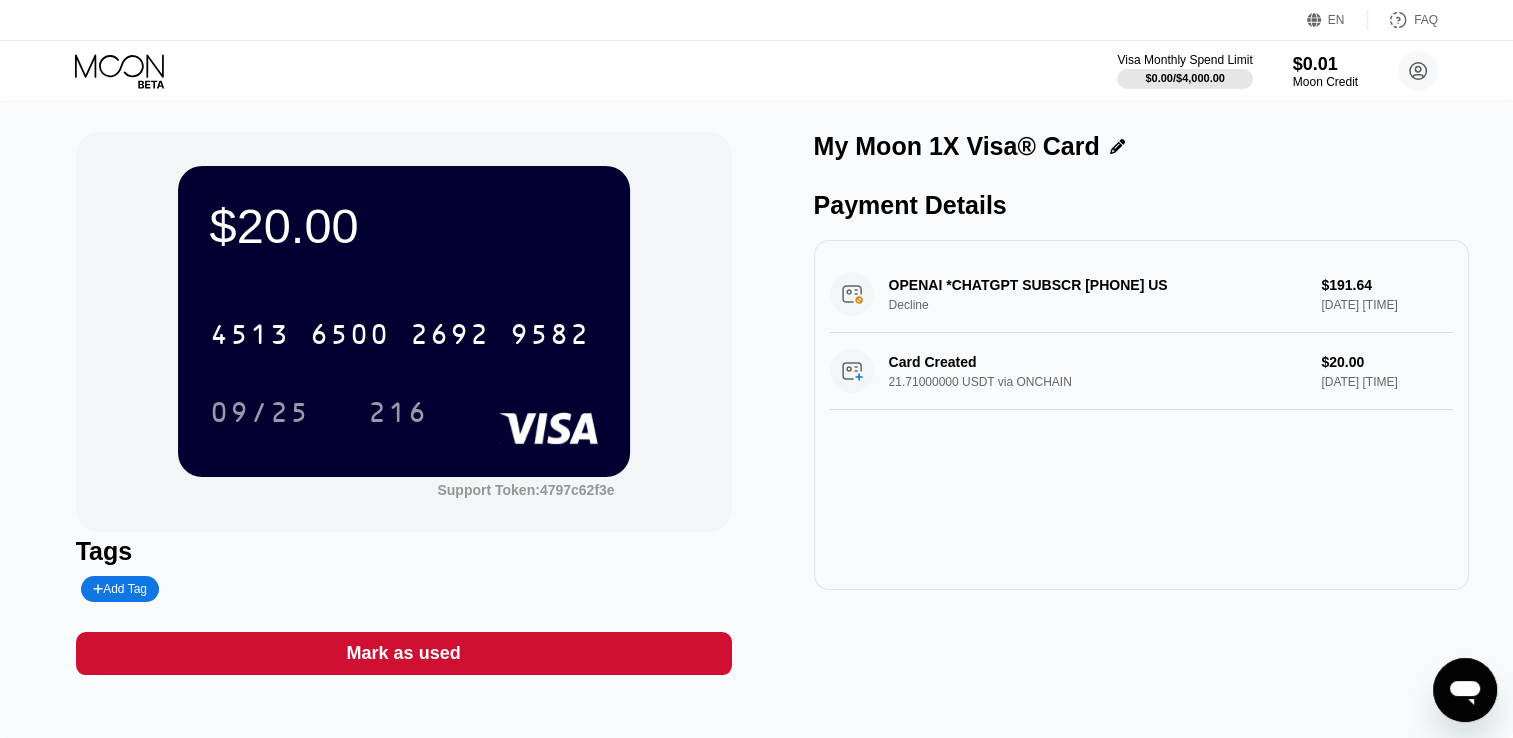 click on "Card Created 21.71000000 USDT via ONCHAIN $20.00 Jul 21, 2025 1:09 PM" at bounding box center [1142, 371] 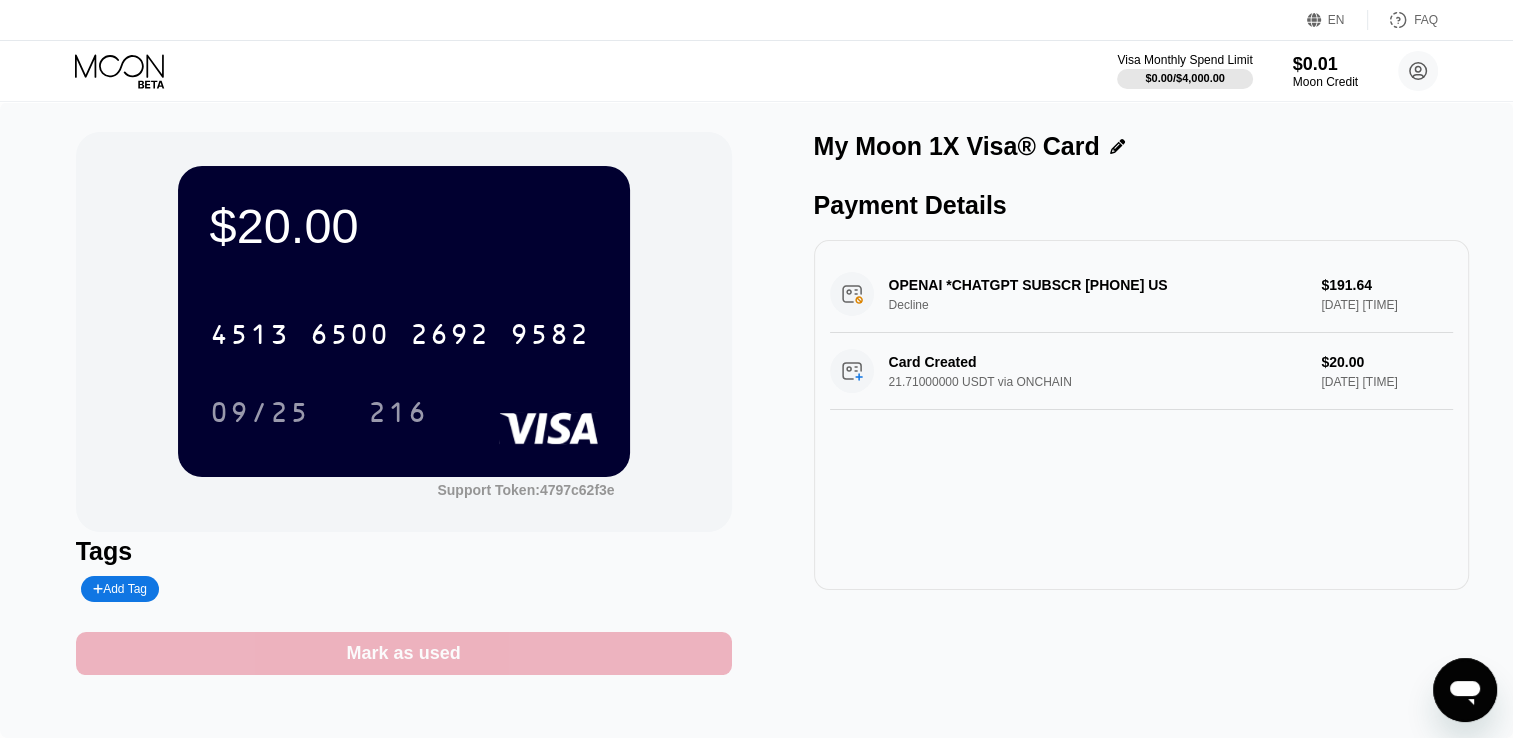 click on "Mark as used" at bounding box center (404, 653) 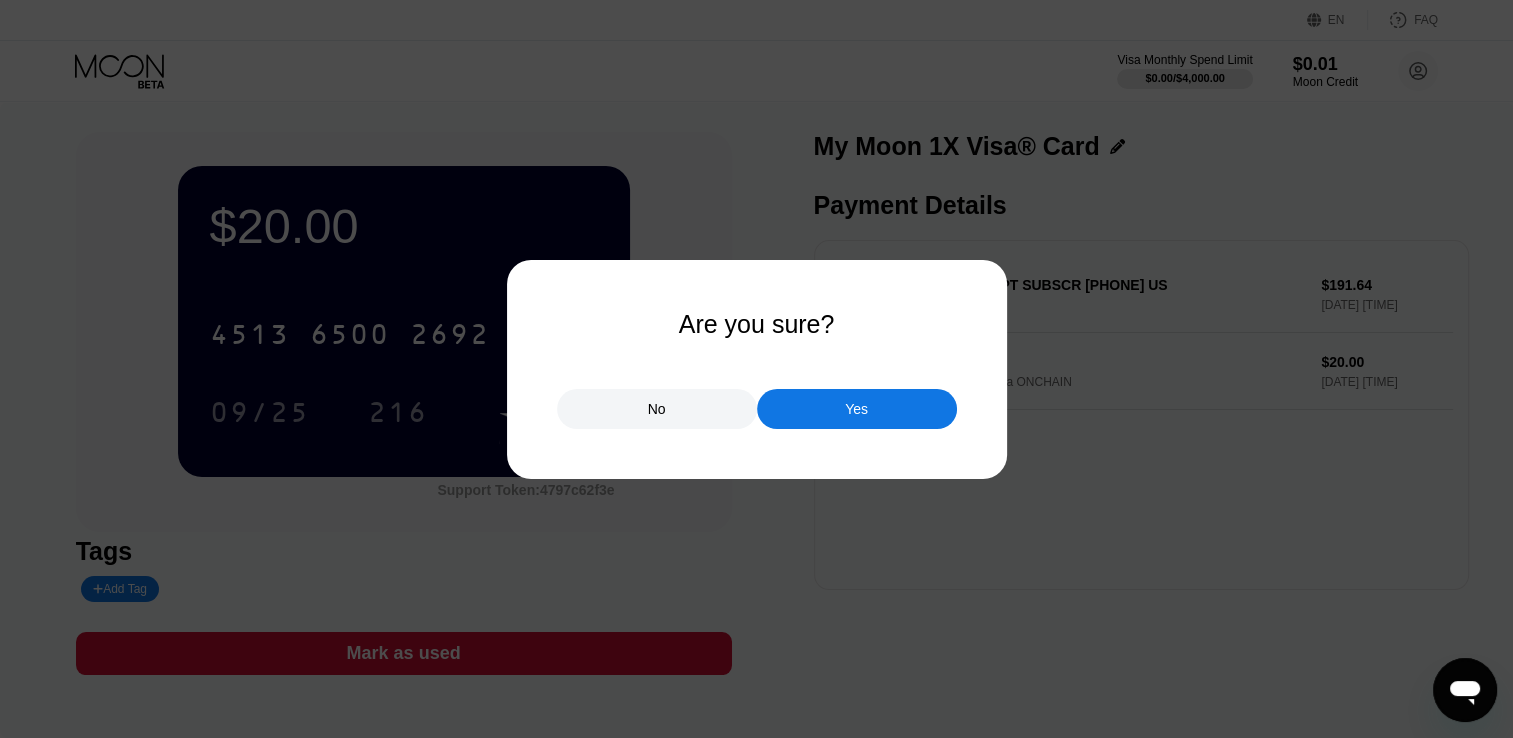 click at bounding box center (756, 369) 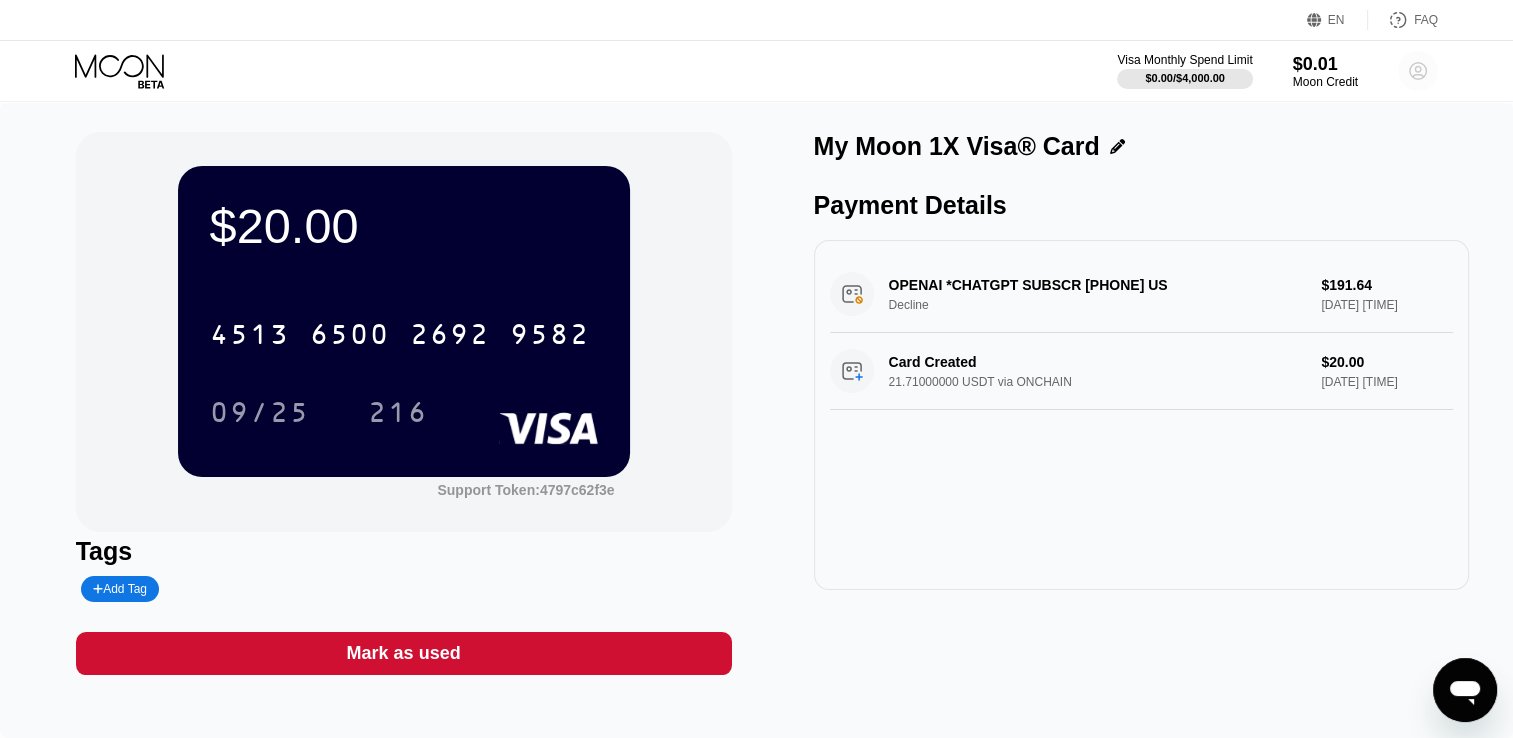 click 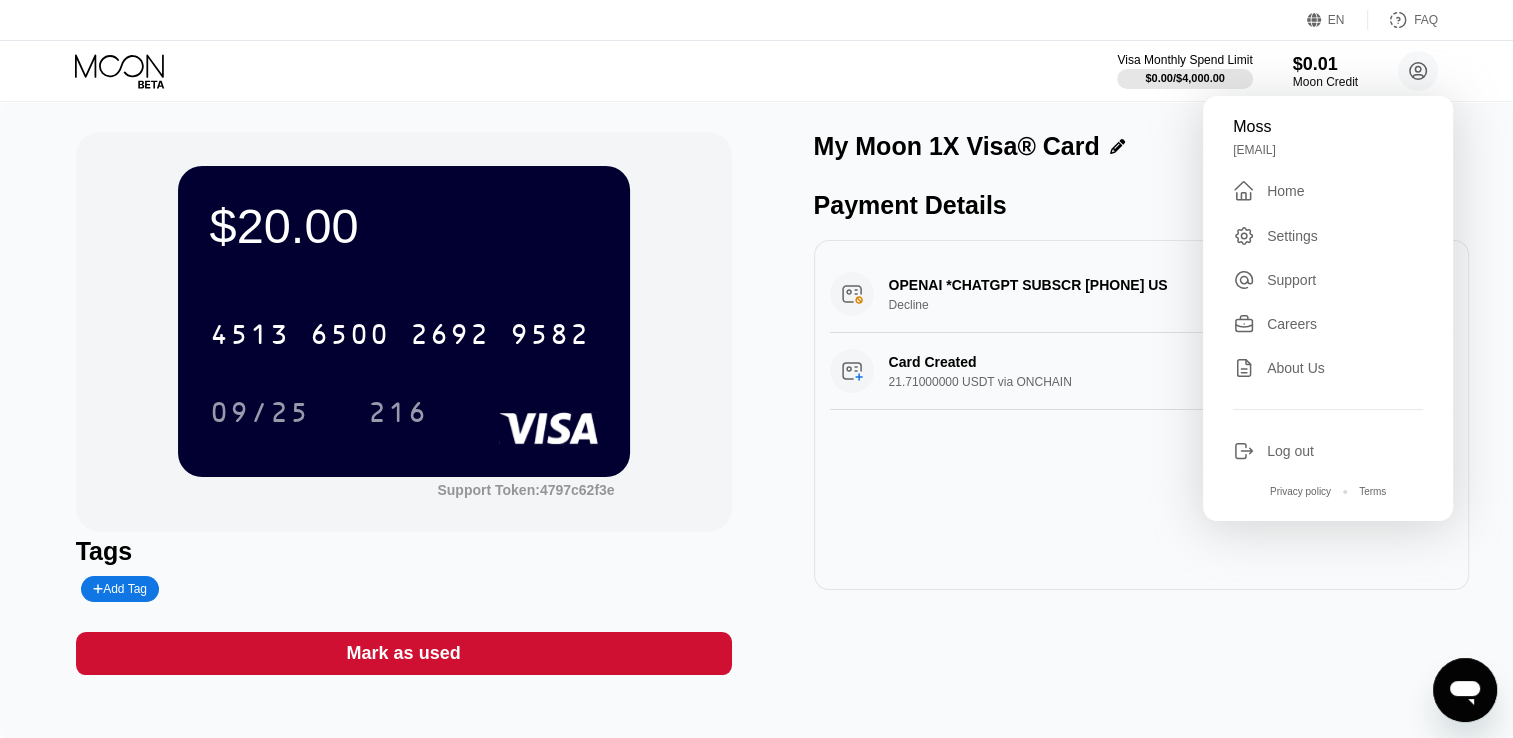 click on "OPENAI *CHATGPT SUBSCR   +14158799686 US Decline $191.64 Jul 26, 2025 11:35 AM Card Created 21.71000000 USDT via ONCHAIN $20.00 Jul 21, 2025 1:09 PM" at bounding box center (1142, 415) 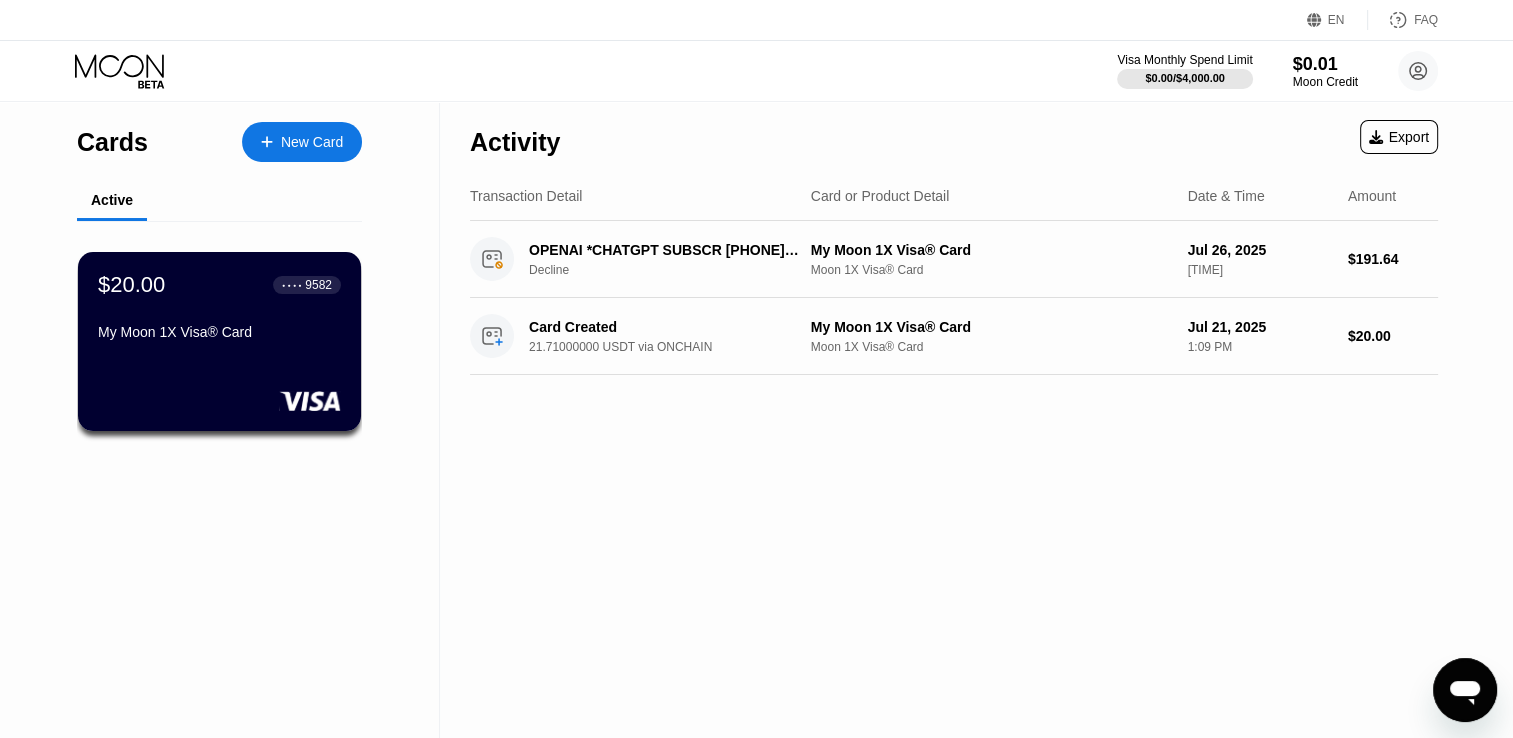 click at bounding box center [277, 142] 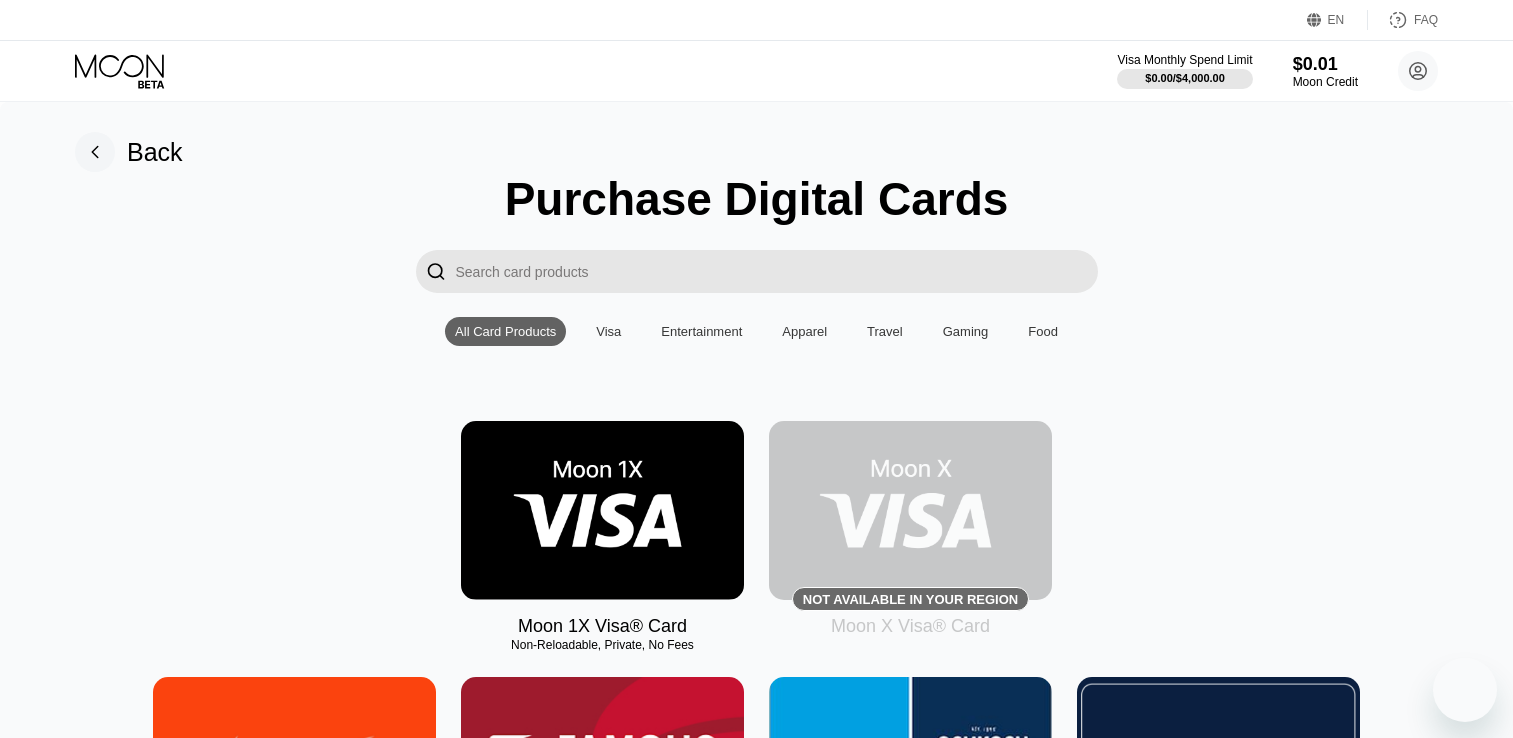 scroll, scrollTop: 2700, scrollLeft: 0, axis: vertical 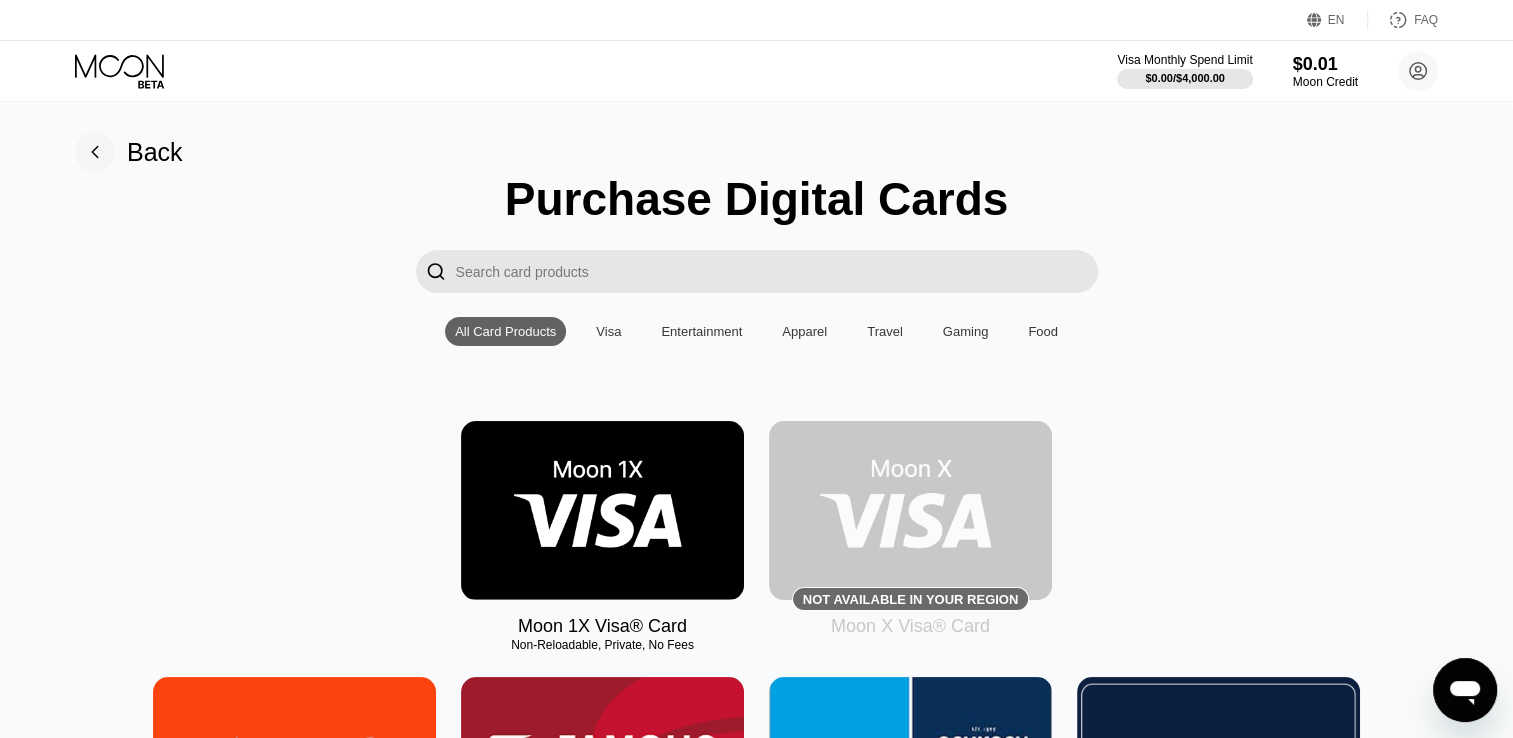 click on "Visa" at bounding box center [608, 331] 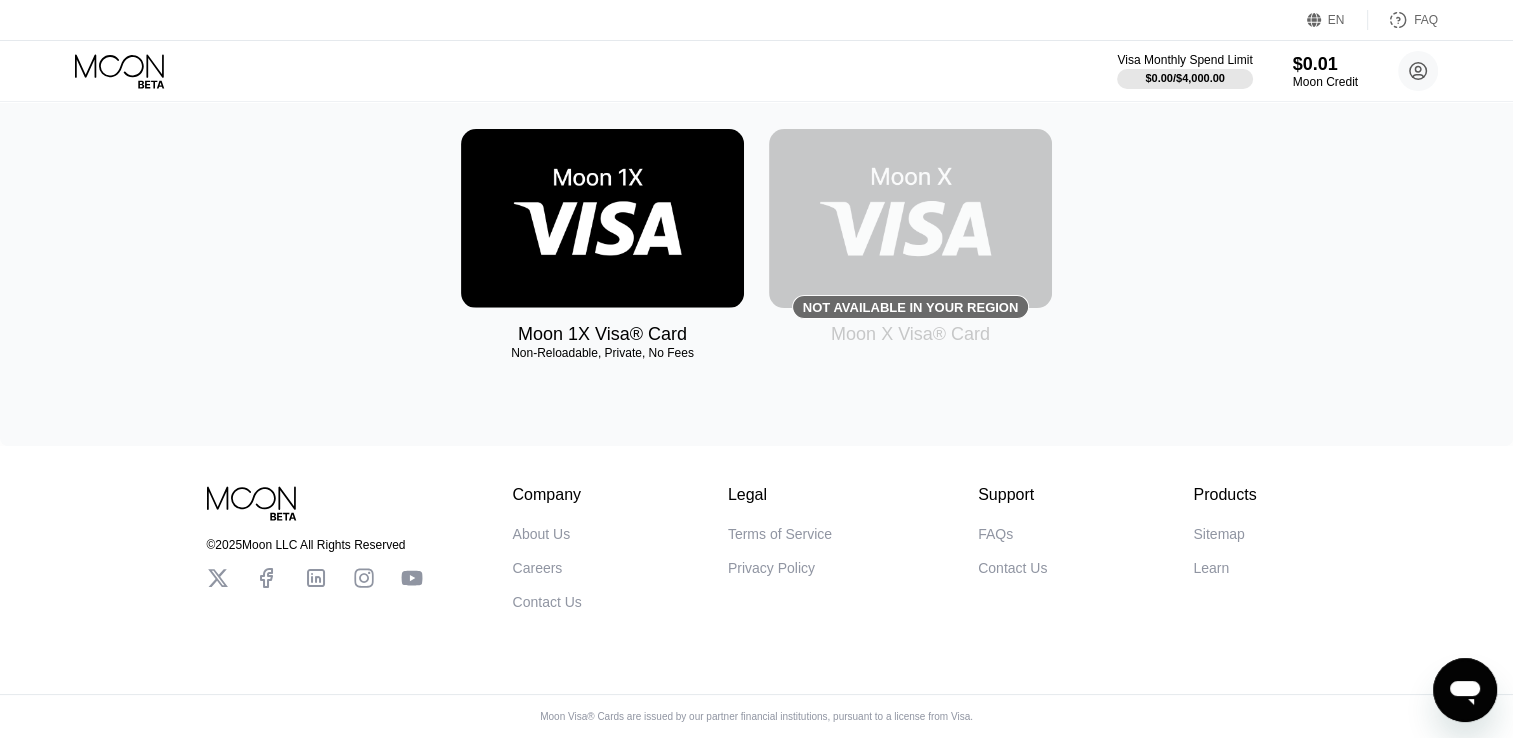 scroll, scrollTop: 304, scrollLeft: 0, axis: vertical 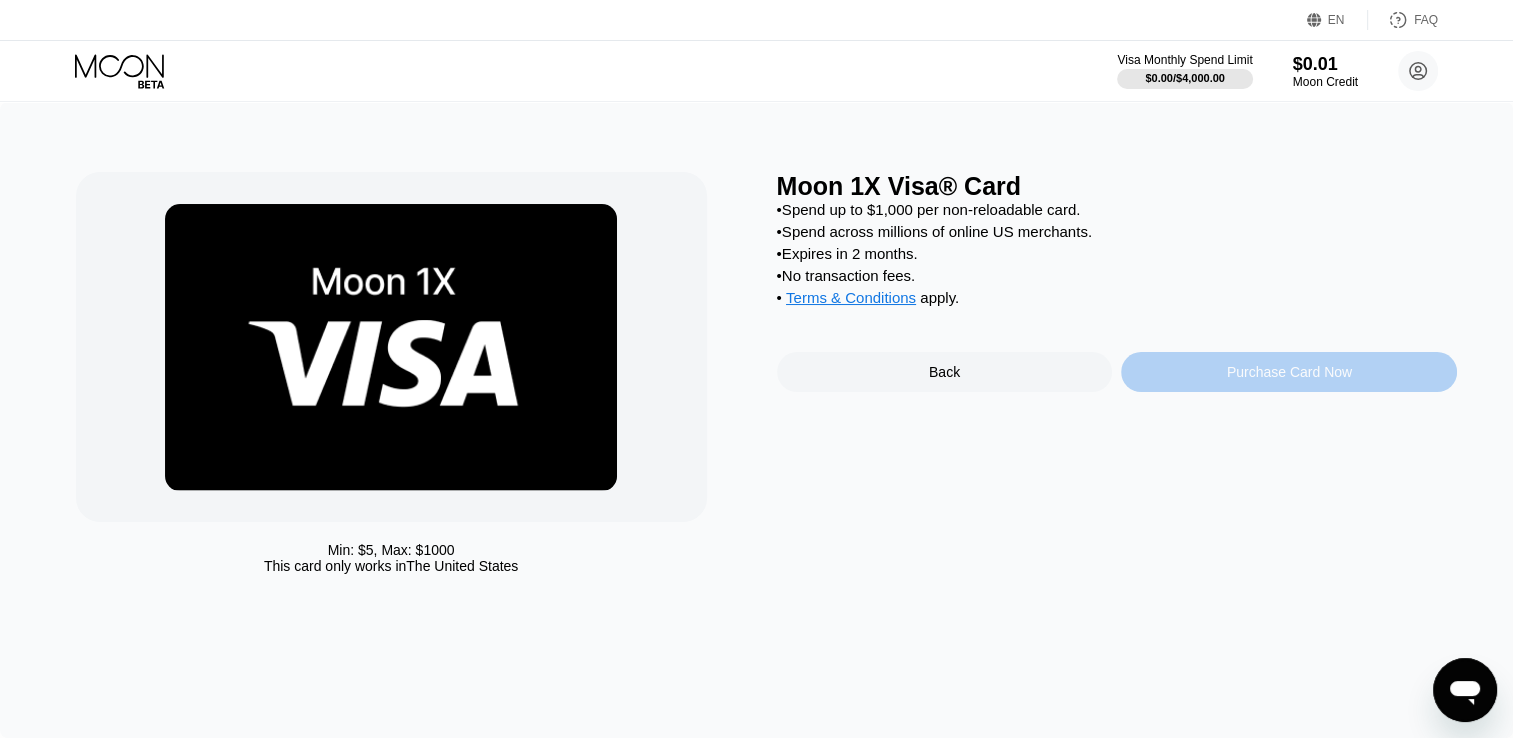 click on "Purchase Card Now" at bounding box center (1289, 372) 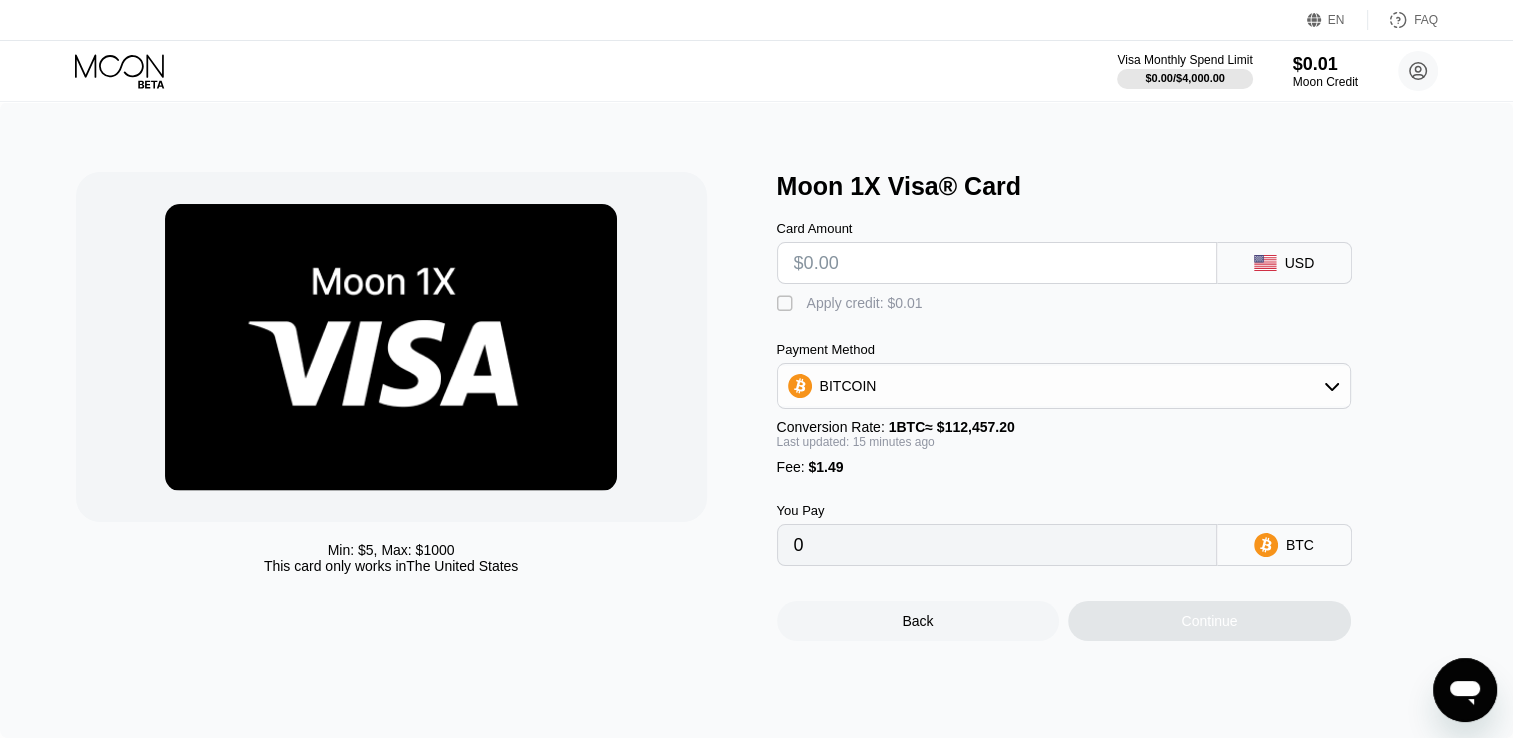 click on "BITCOIN" at bounding box center (1064, 386) 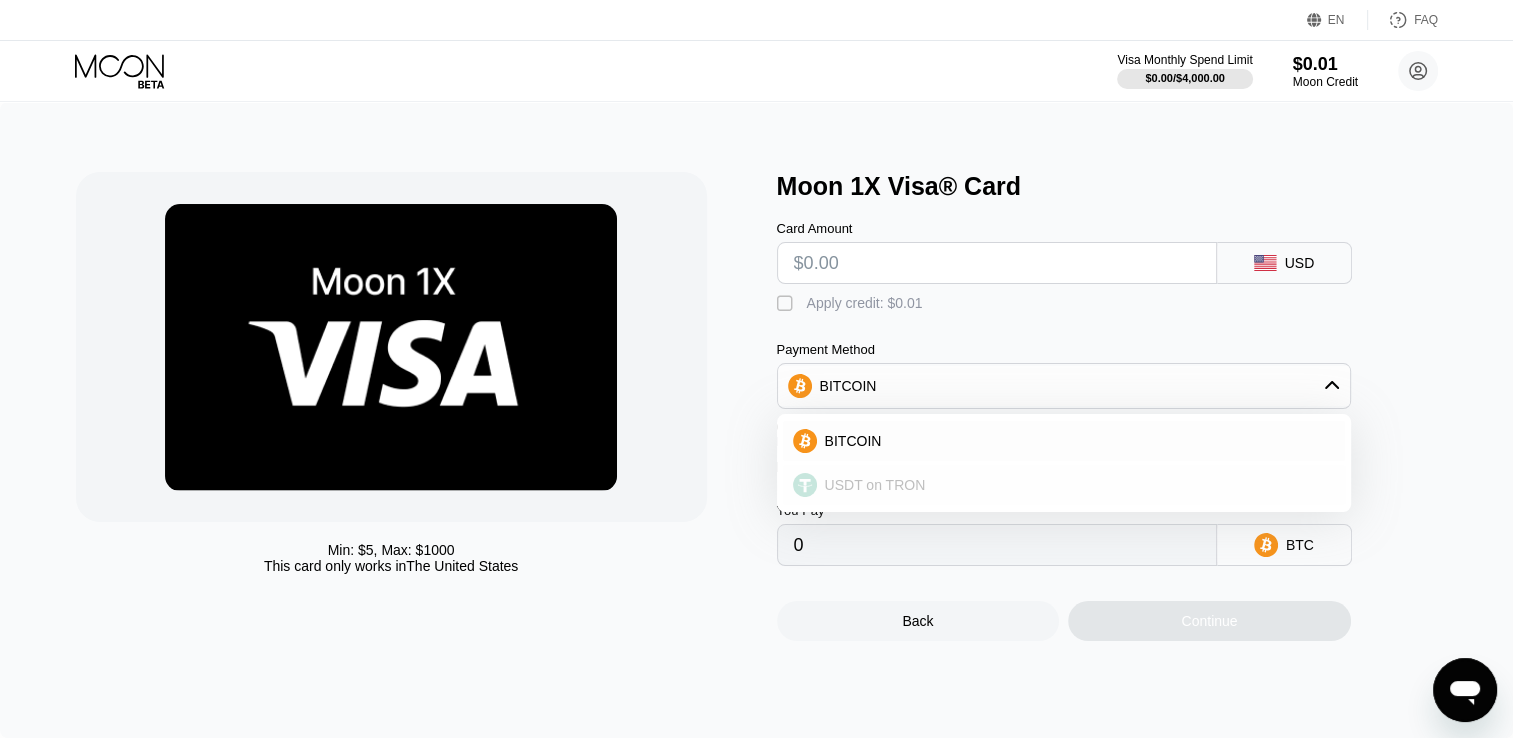 click on "USDT on TRON" at bounding box center (875, 485) 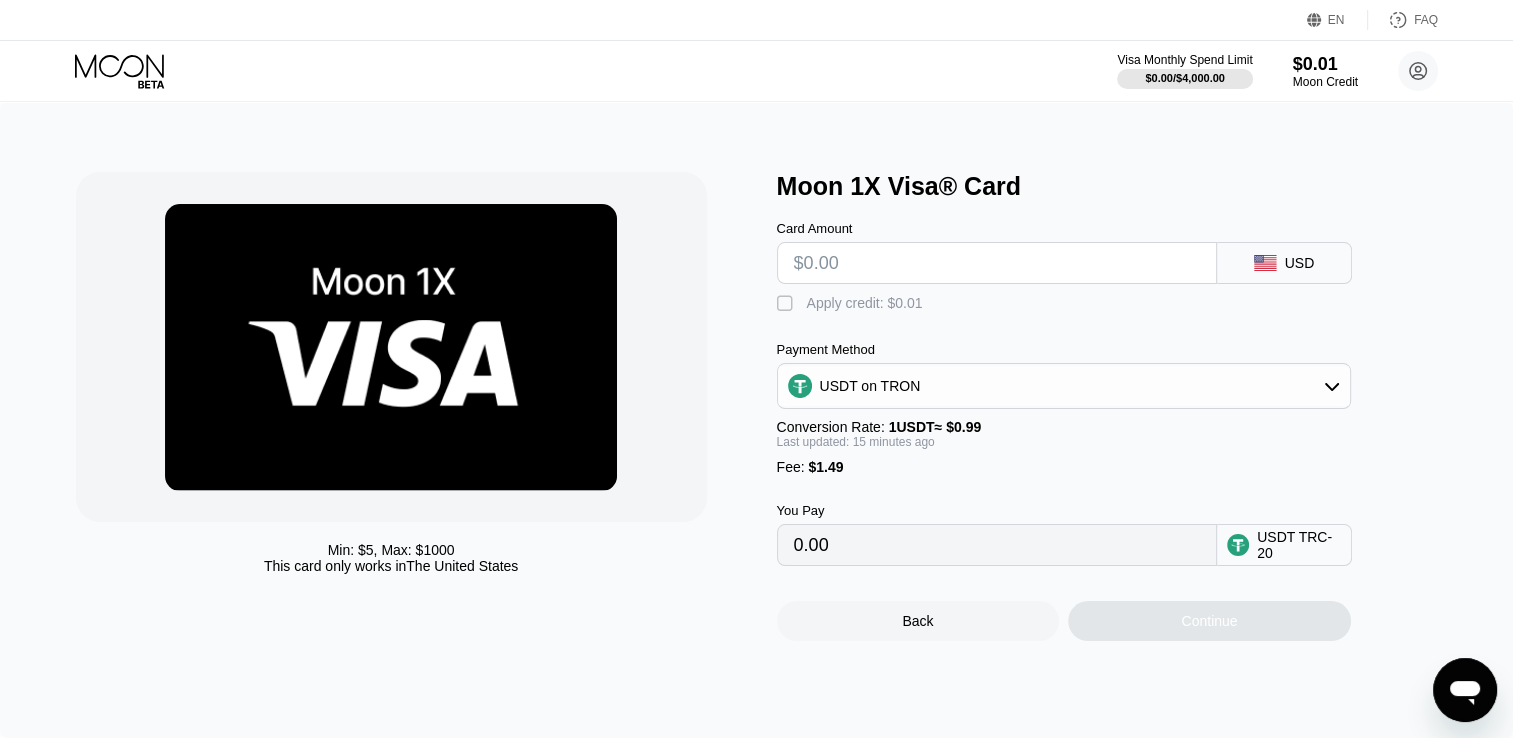 click at bounding box center [997, 263] 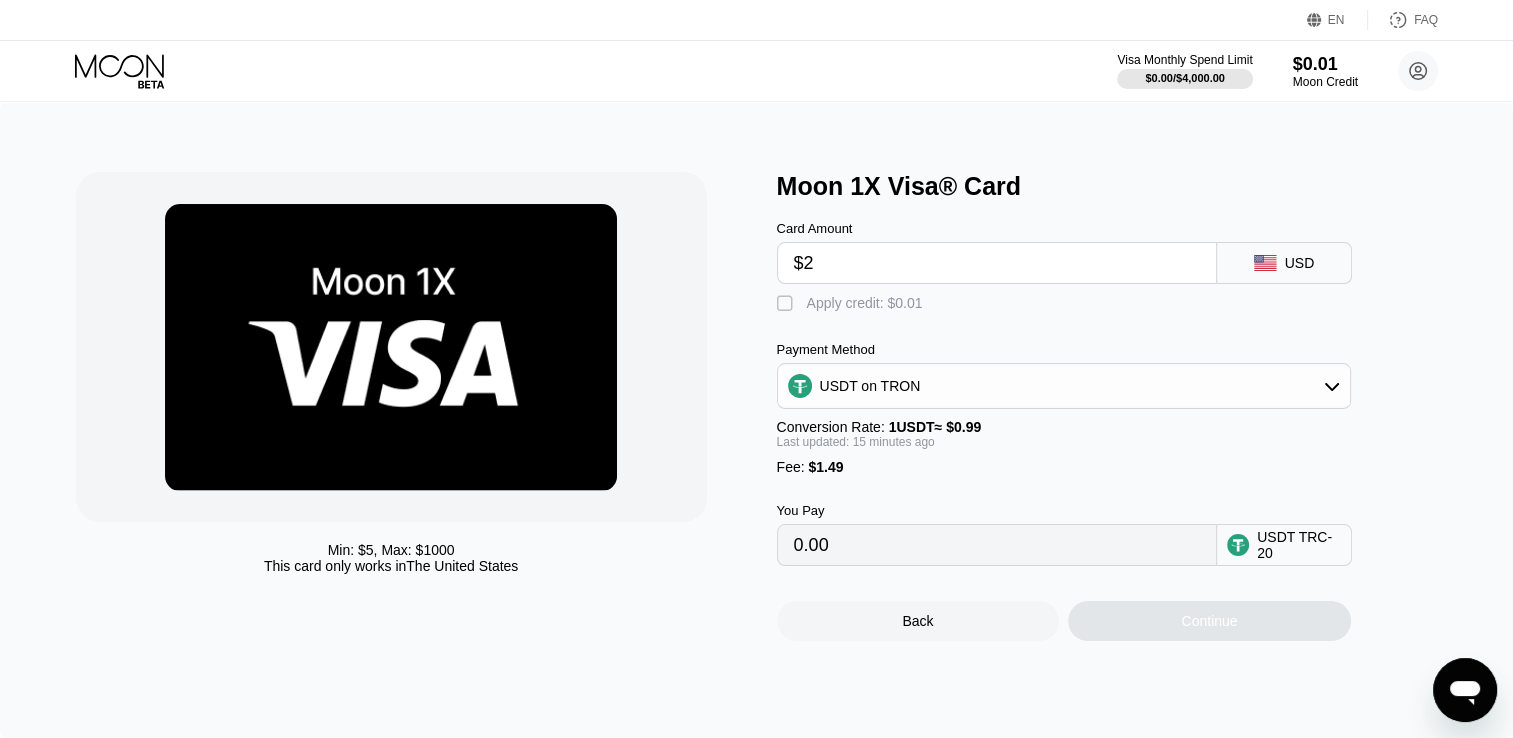 type on "3.53" 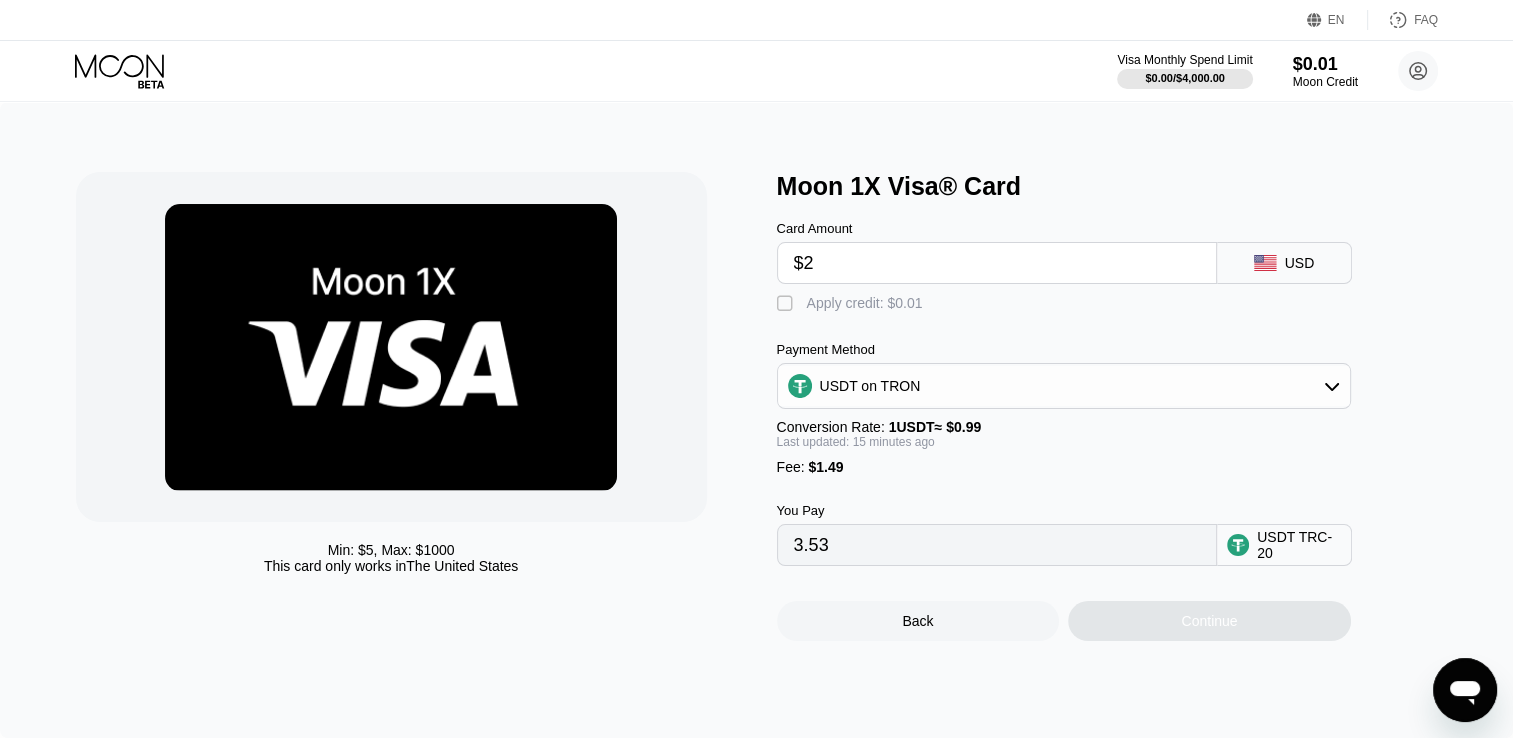 type on "$20" 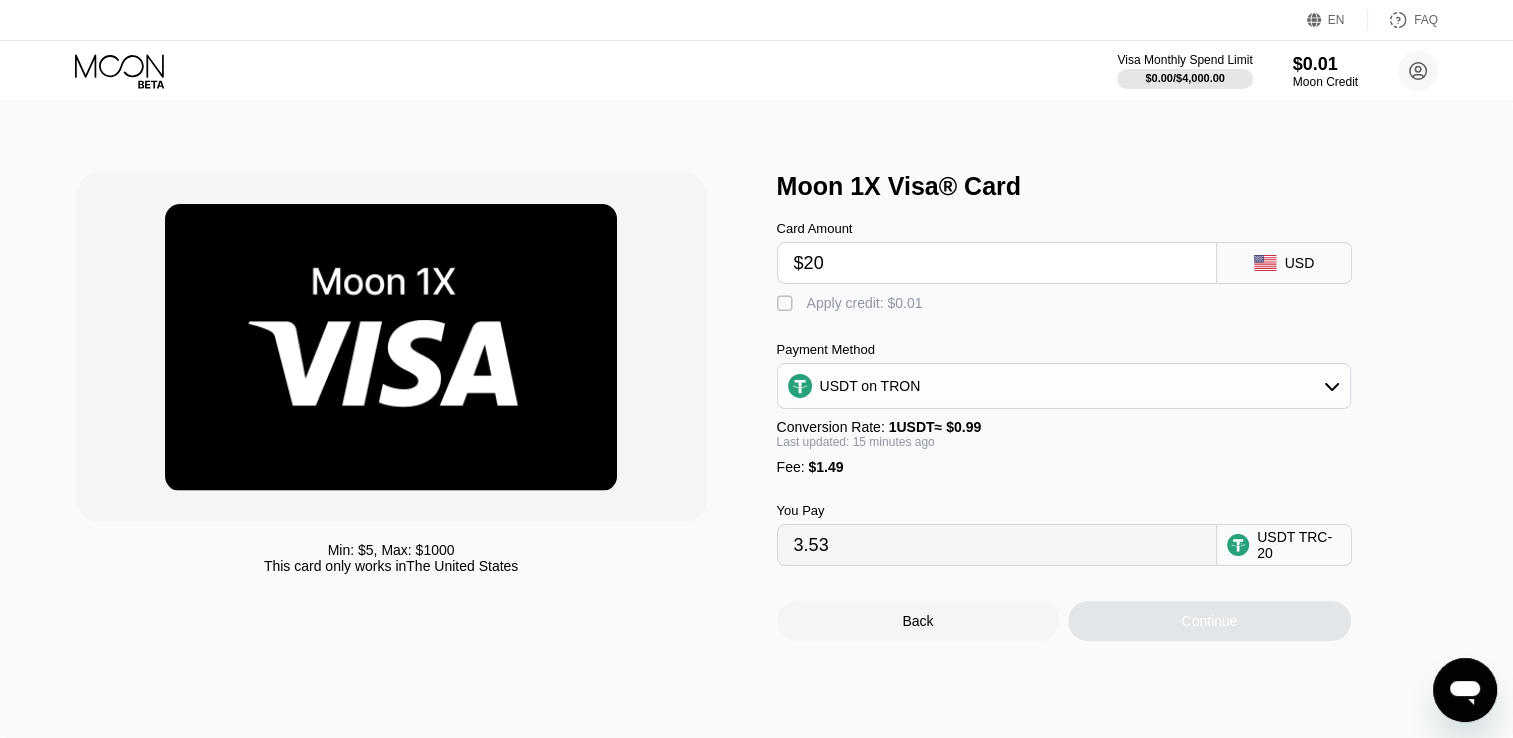 type on "21.71" 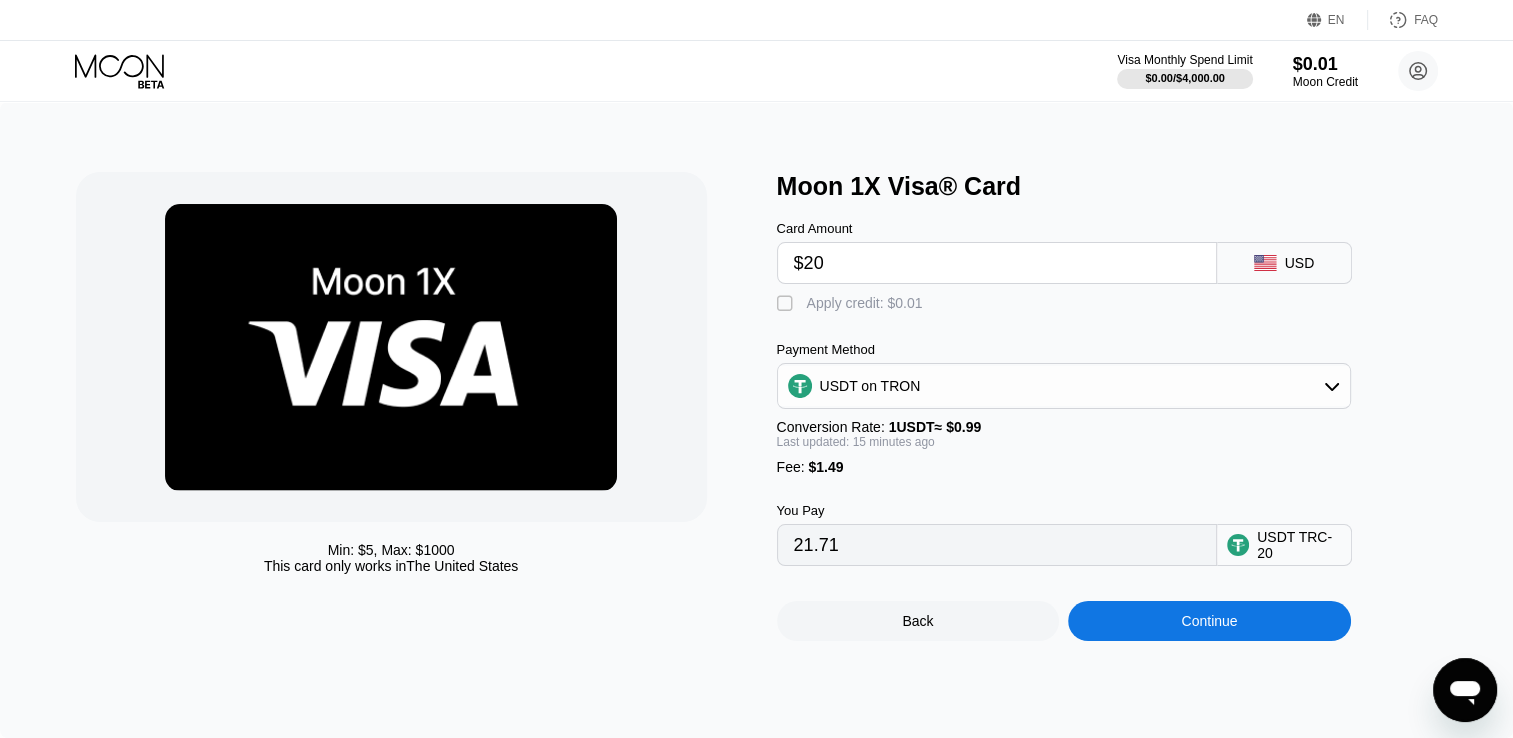type on "$20" 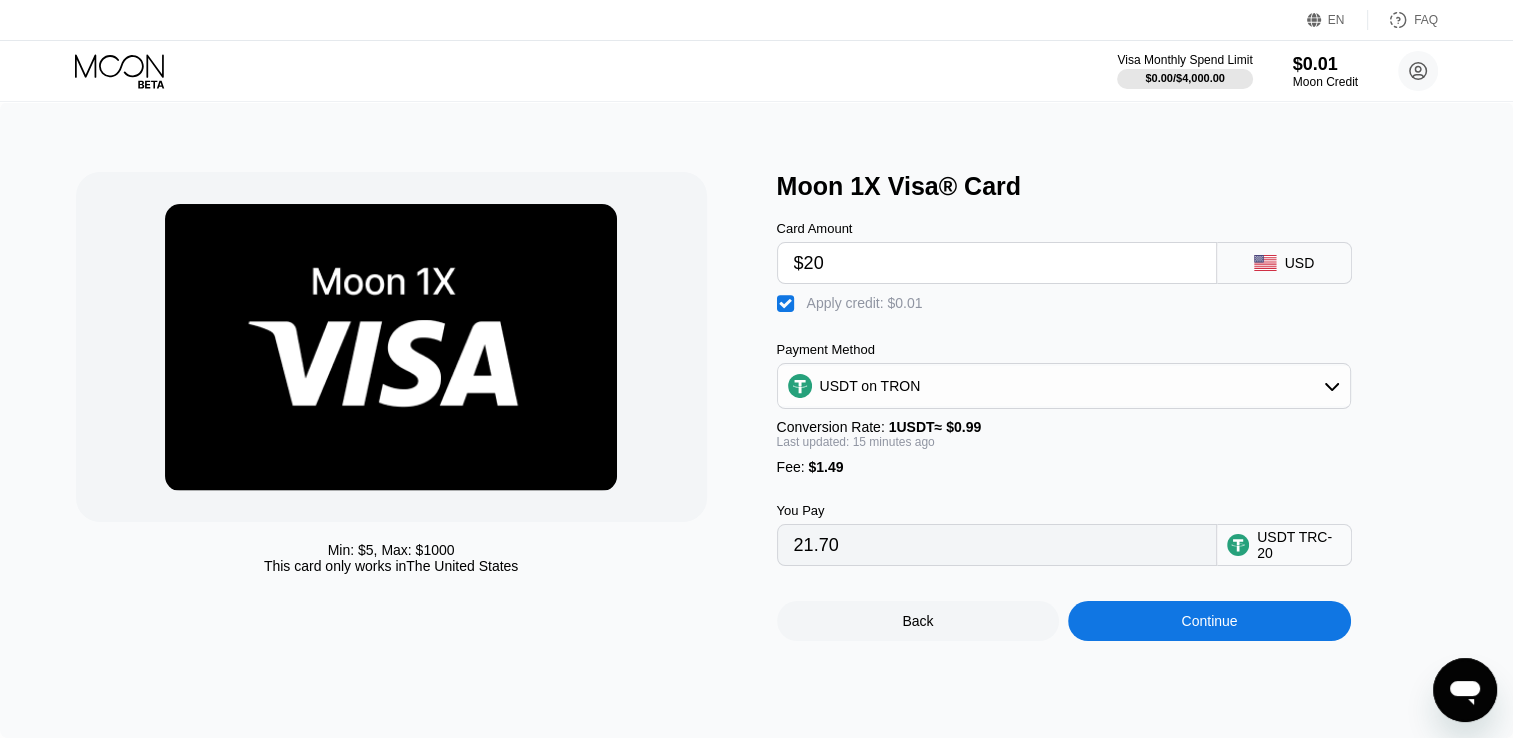click on "Apply credit: $0.01" at bounding box center [865, 303] 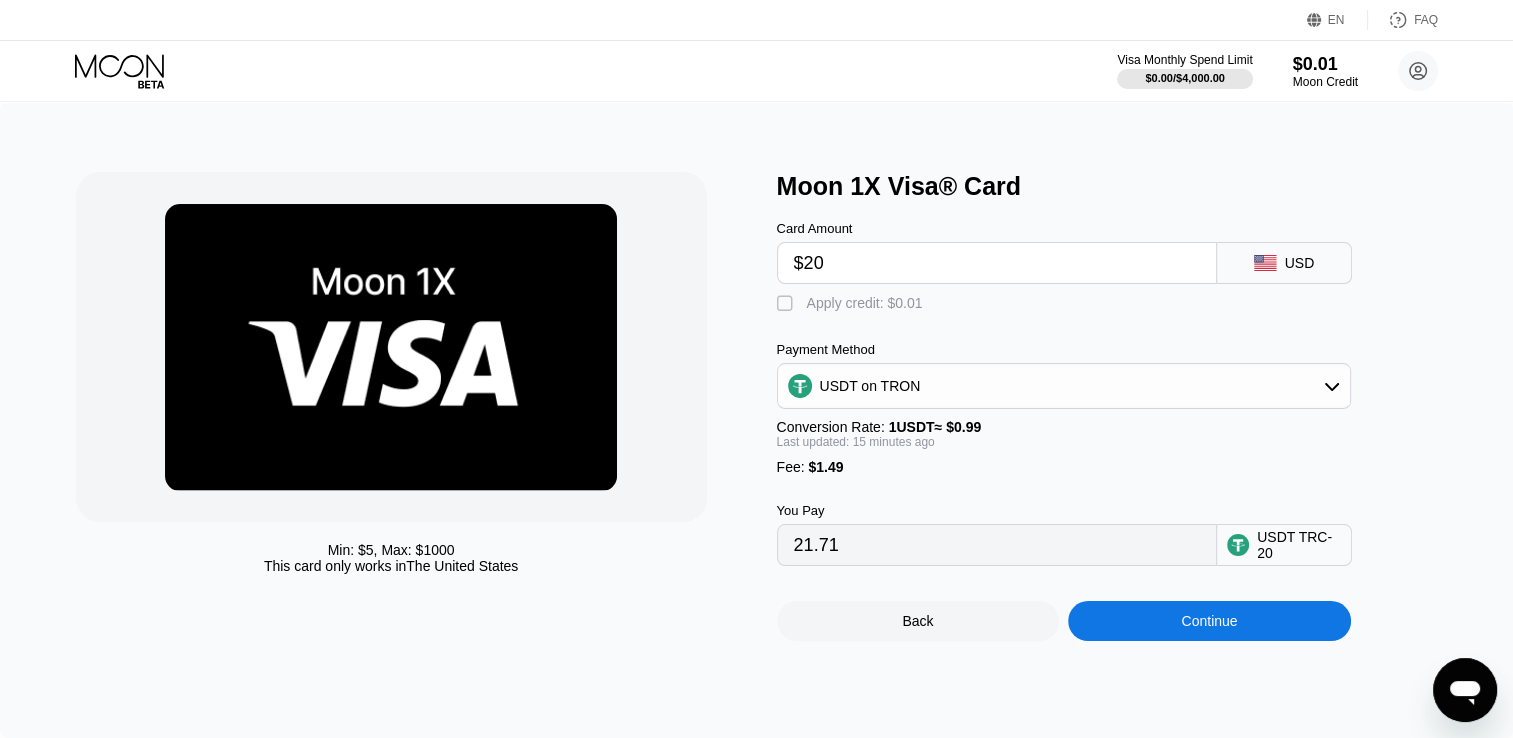 click on "Apply credit: $0.01" at bounding box center (865, 303) 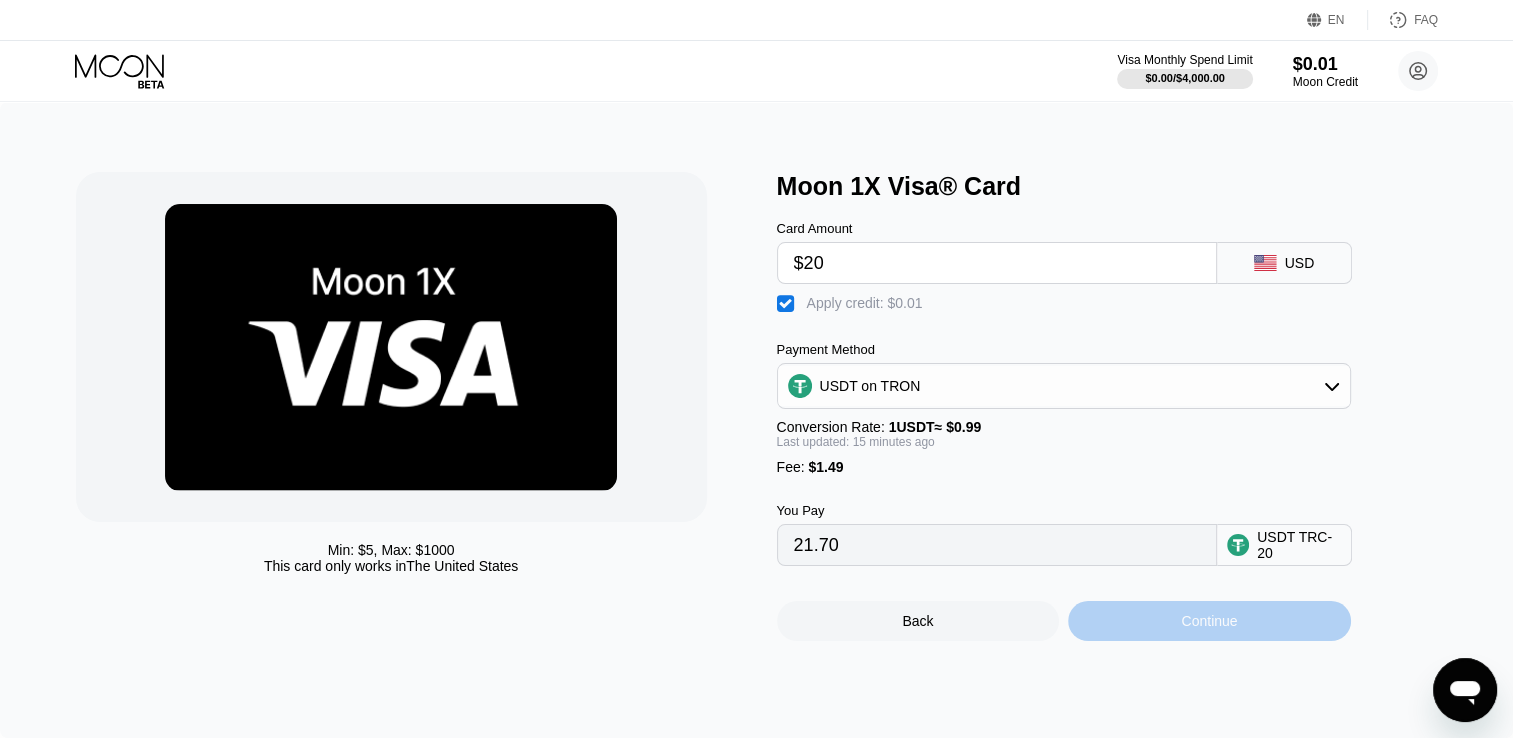 click on "Continue" at bounding box center [1209, 621] 